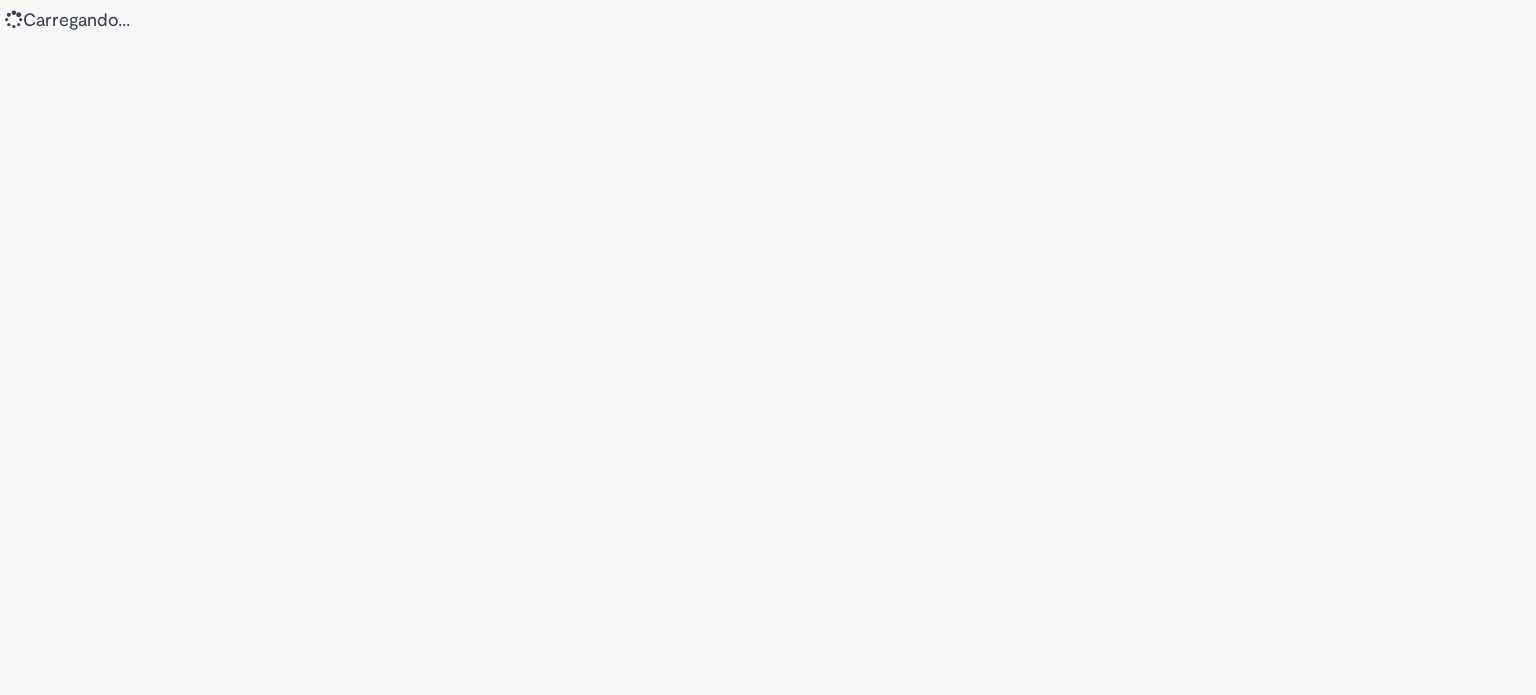 scroll, scrollTop: 0, scrollLeft: 0, axis: both 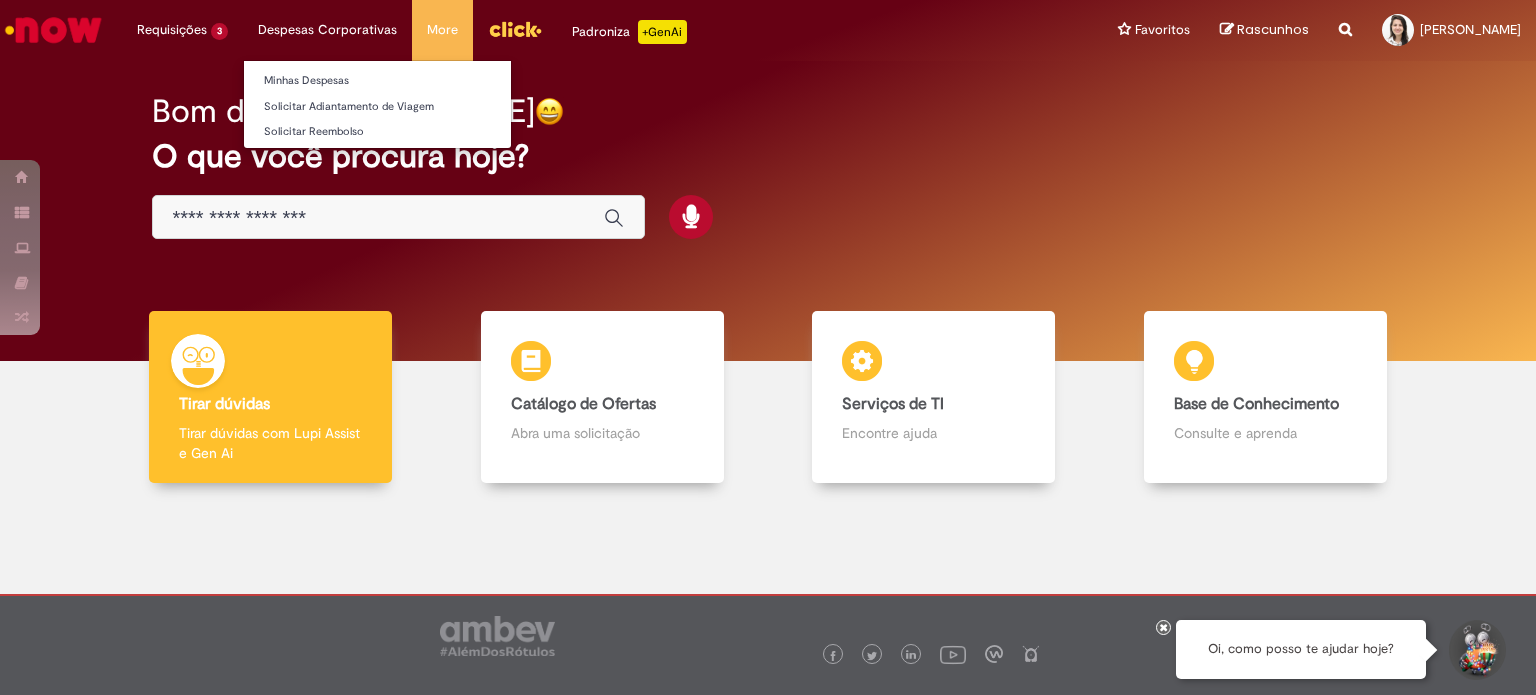 click on "Despesas Corporativas
Minhas Despesas
Solicitar Adiantamento de Viagem
Solicitar Reembolso" at bounding box center [182, 30] 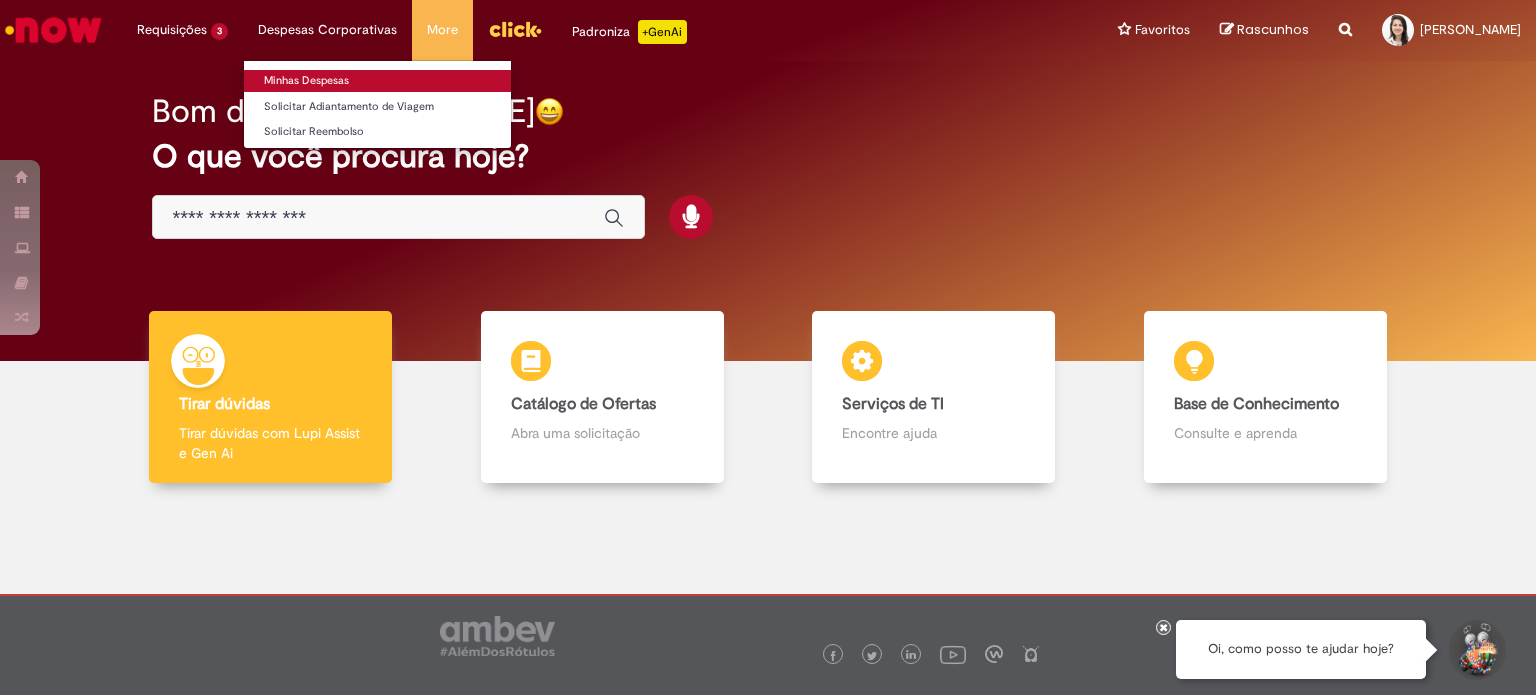 click on "Minhas Despesas" at bounding box center [377, 81] 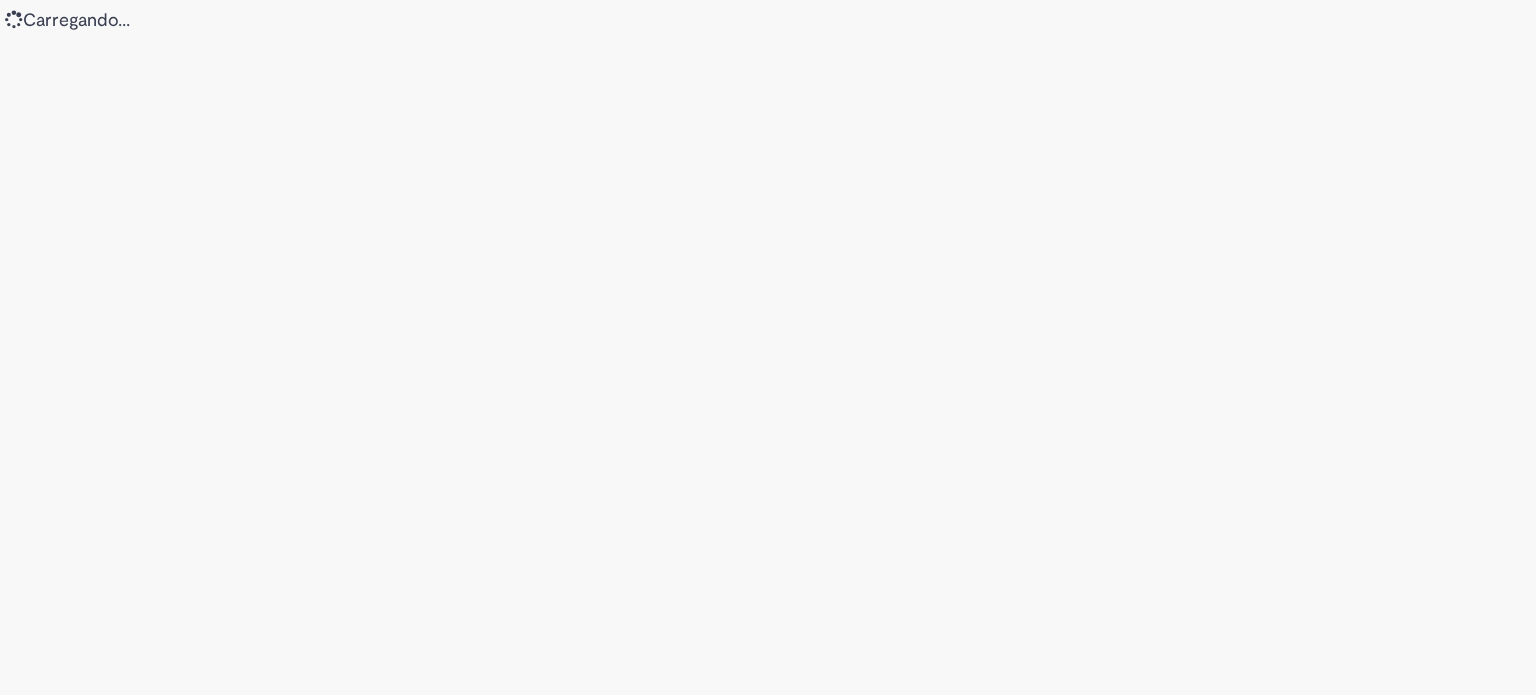 scroll, scrollTop: 0, scrollLeft: 0, axis: both 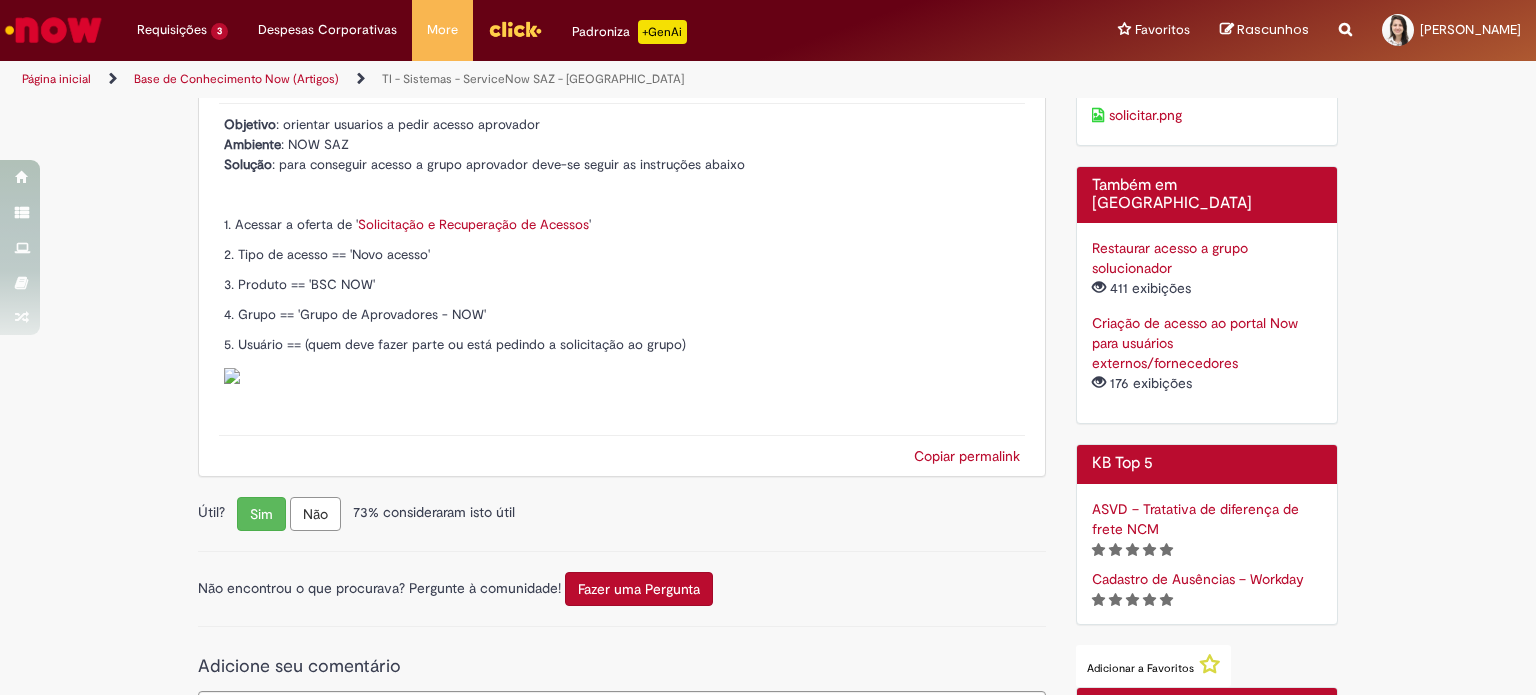 click on "Solicitação e Recuperação de Acessos" at bounding box center [473, 224] 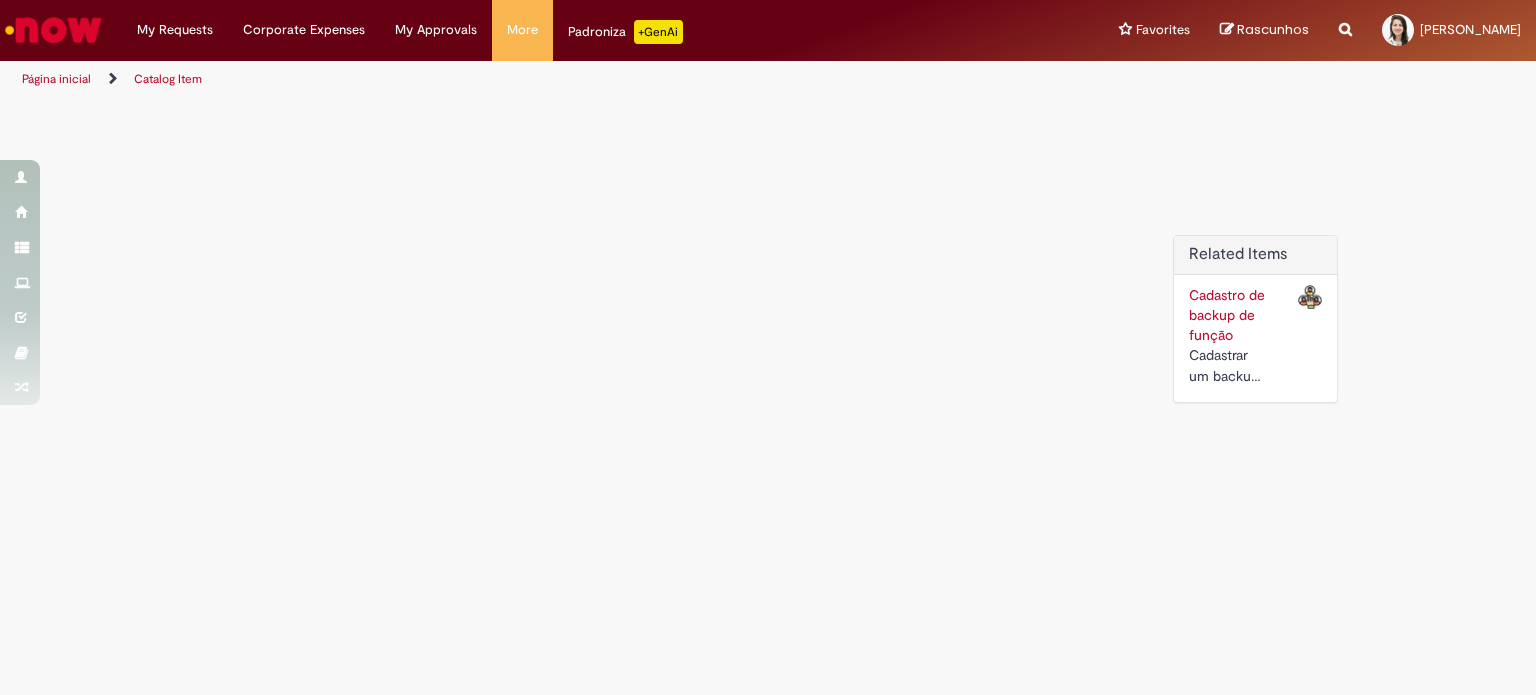 scroll, scrollTop: 0, scrollLeft: 0, axis: both 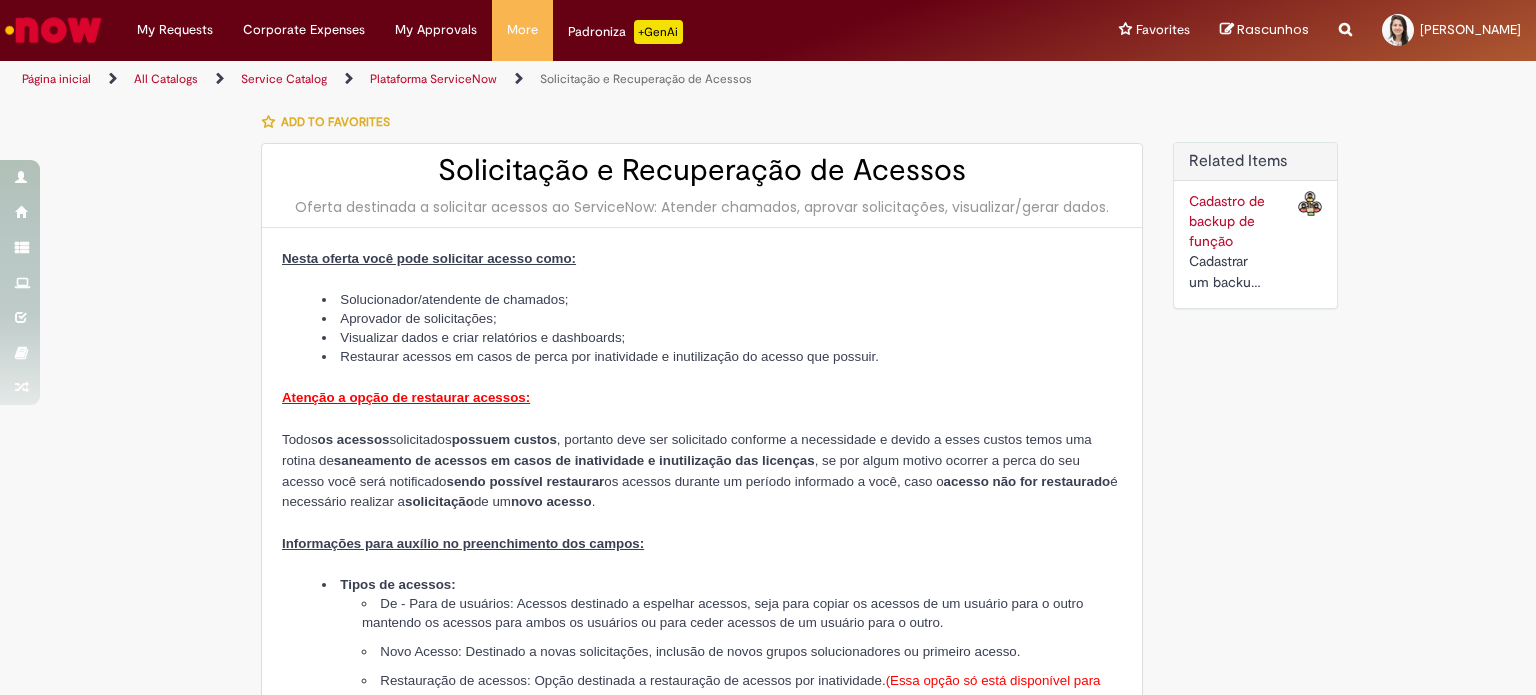 type on "**********" 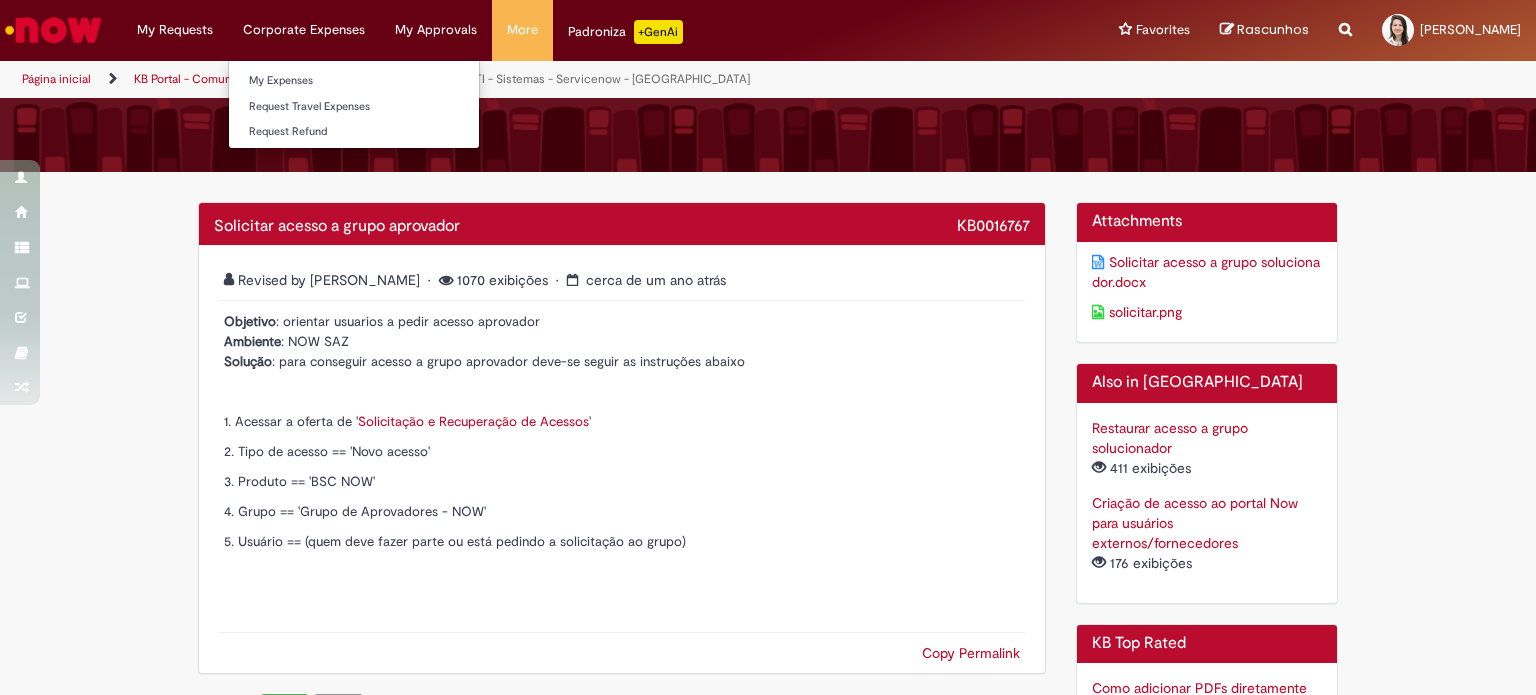 scroll, scrollTop: 500, scrollLeft: 0, axis: vertical 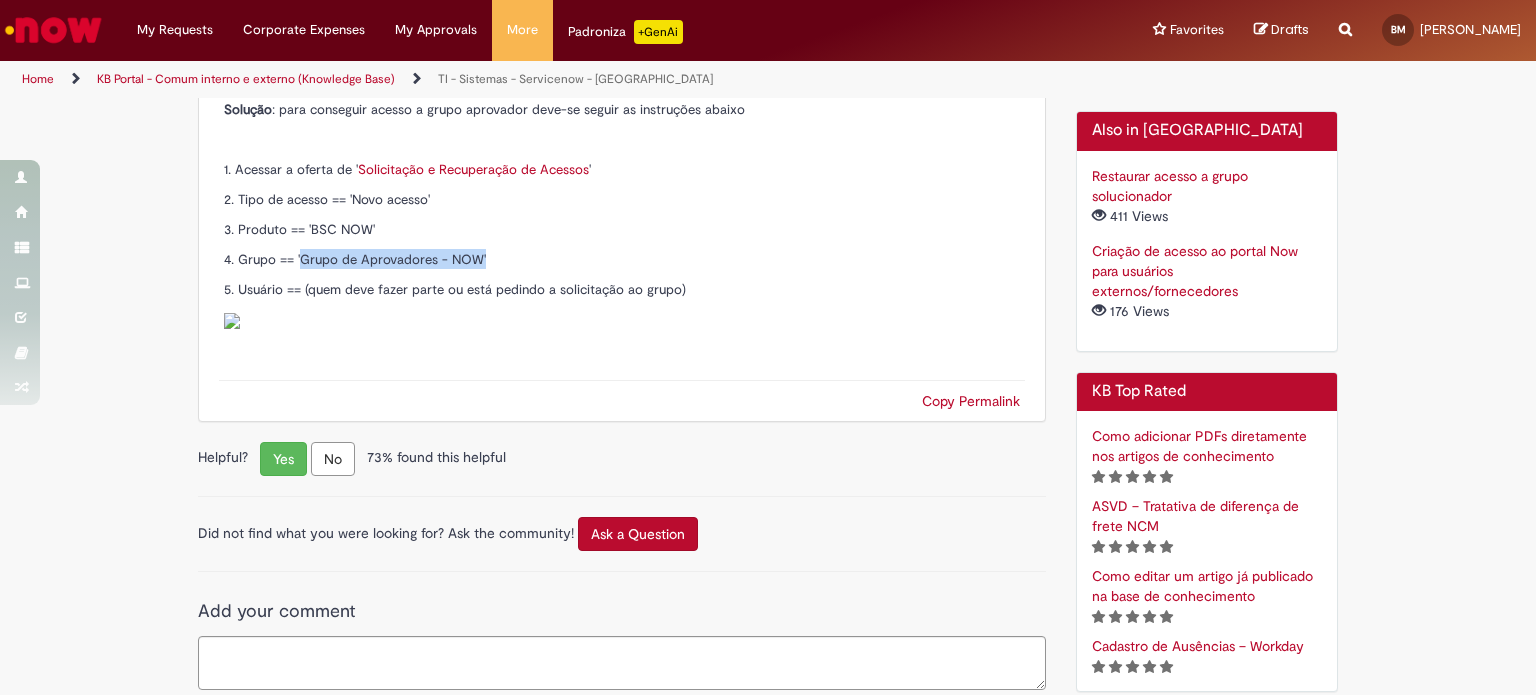 drag, startPoint x: 490, startPoint y: 255, endPoint x: 292, endPoint y: 250, distance: 198.06313 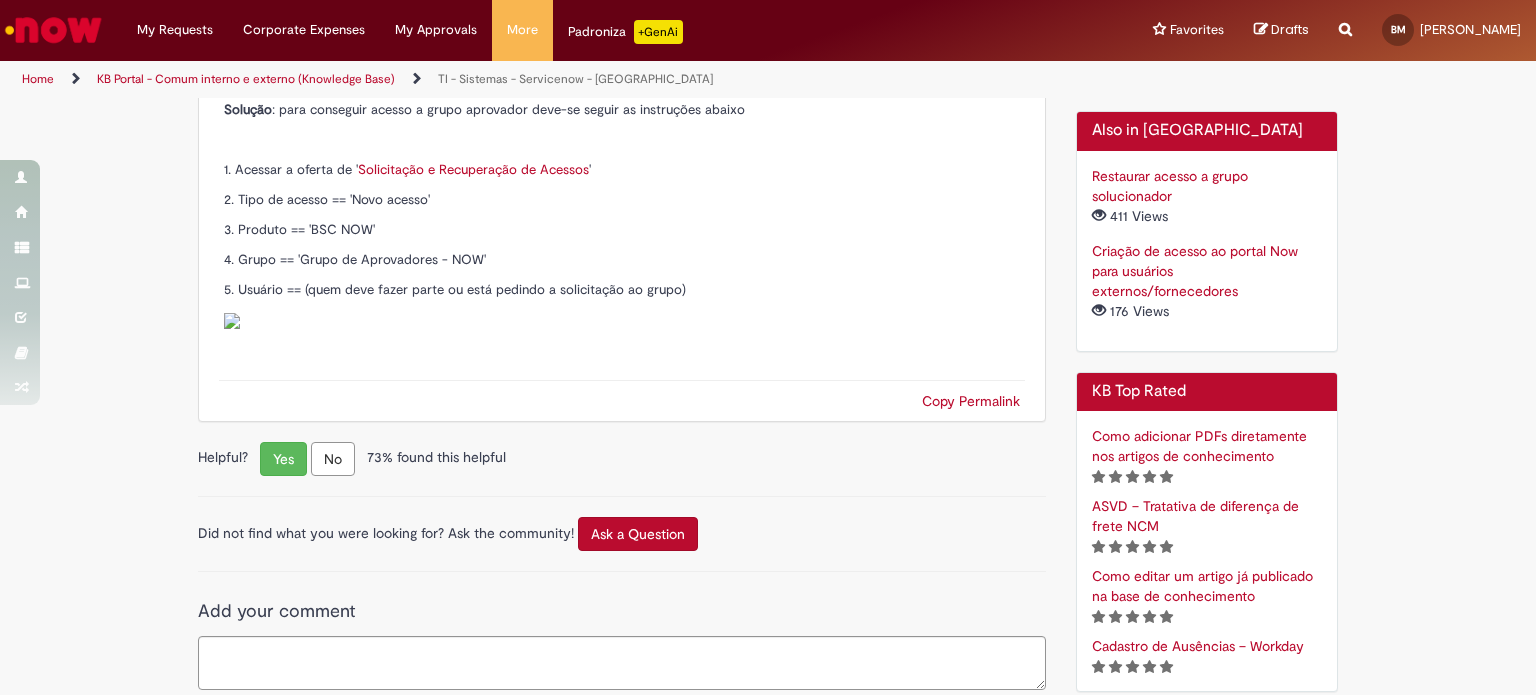 click on "3. Produto == 'BSC NOW'" at bounding box center [622, 229] 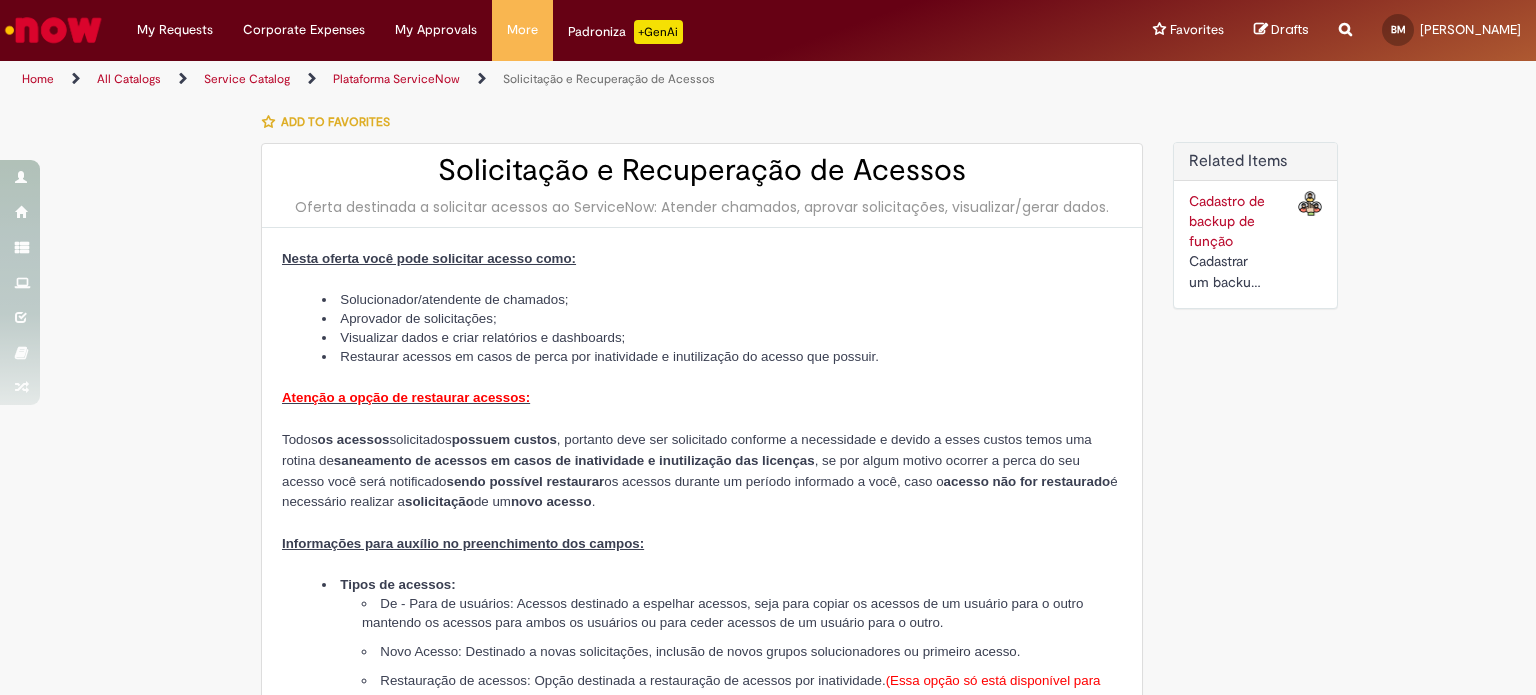 type on "**********" 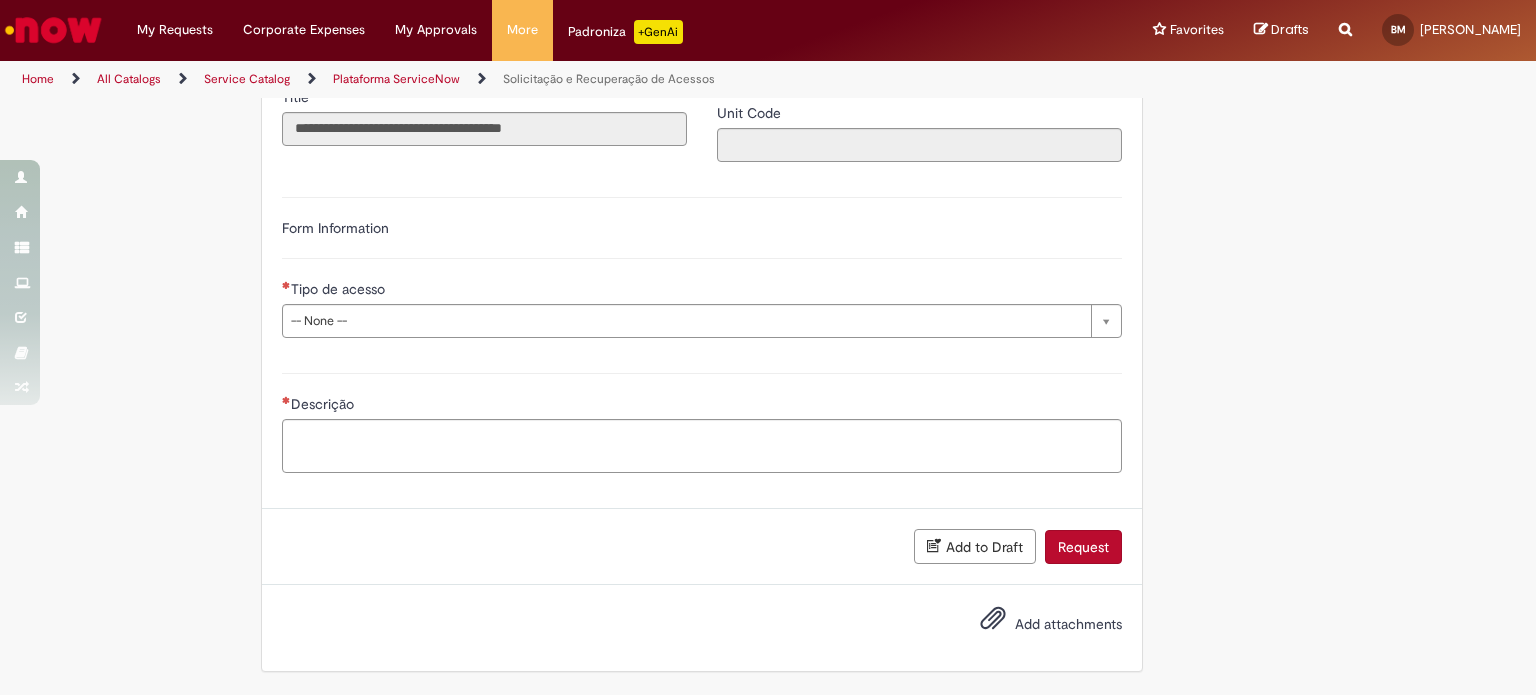scroll, scrollTop: 1215, scrollLeft: 0, axis: vertical 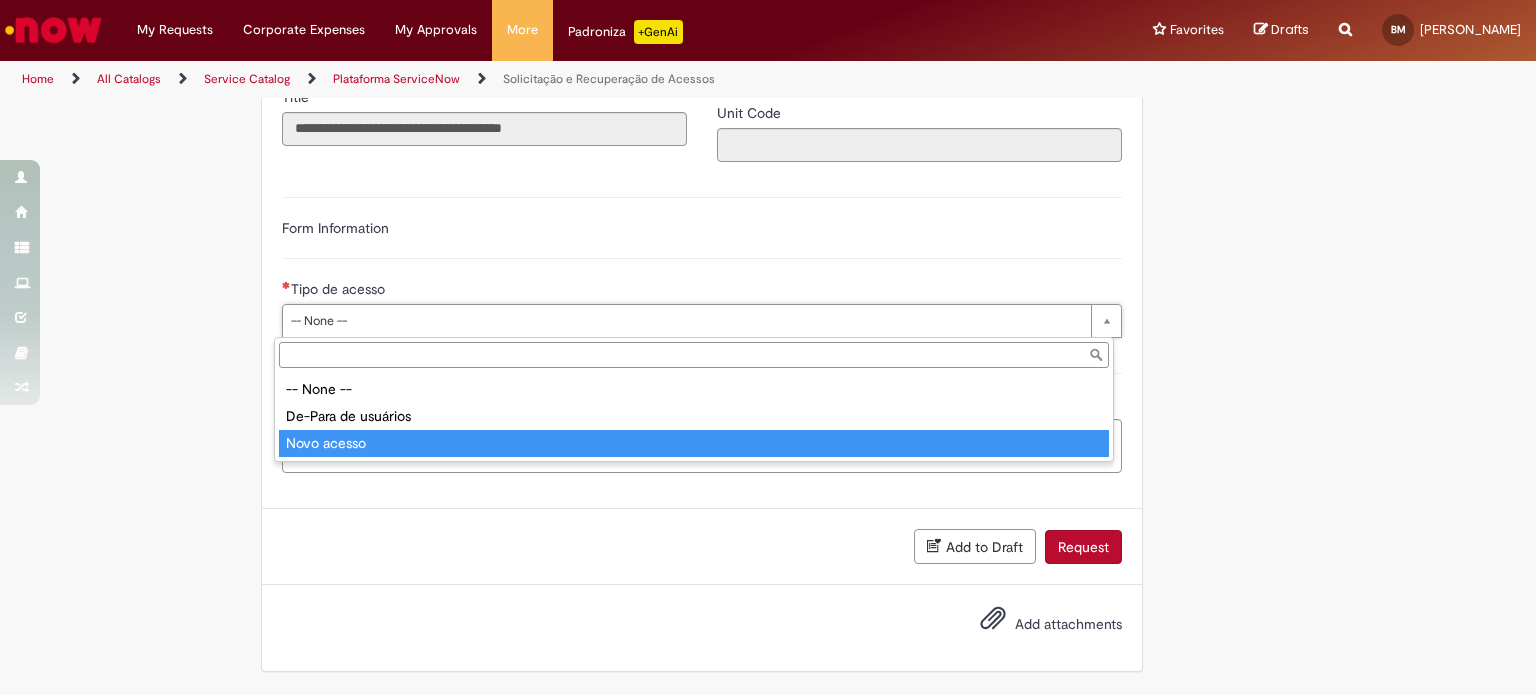 type on "**********" 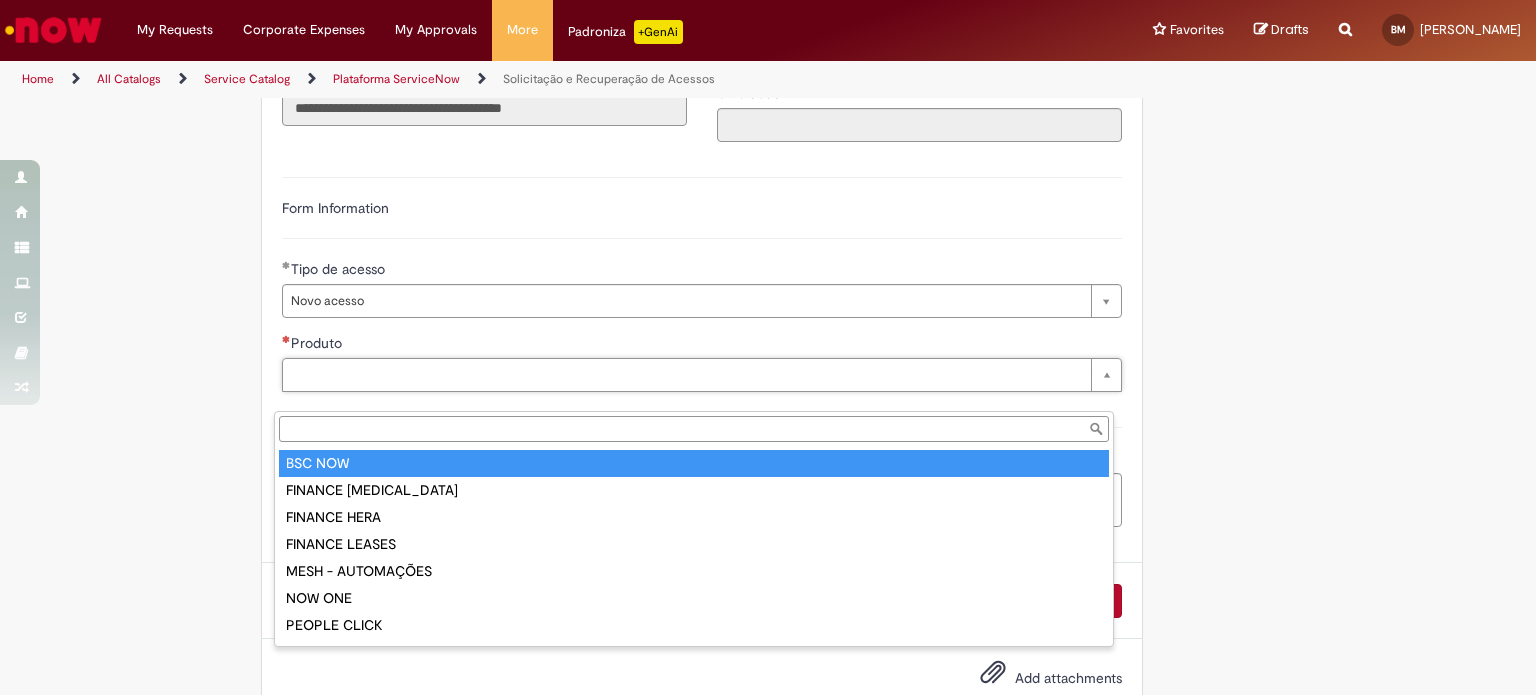 type on "*******" 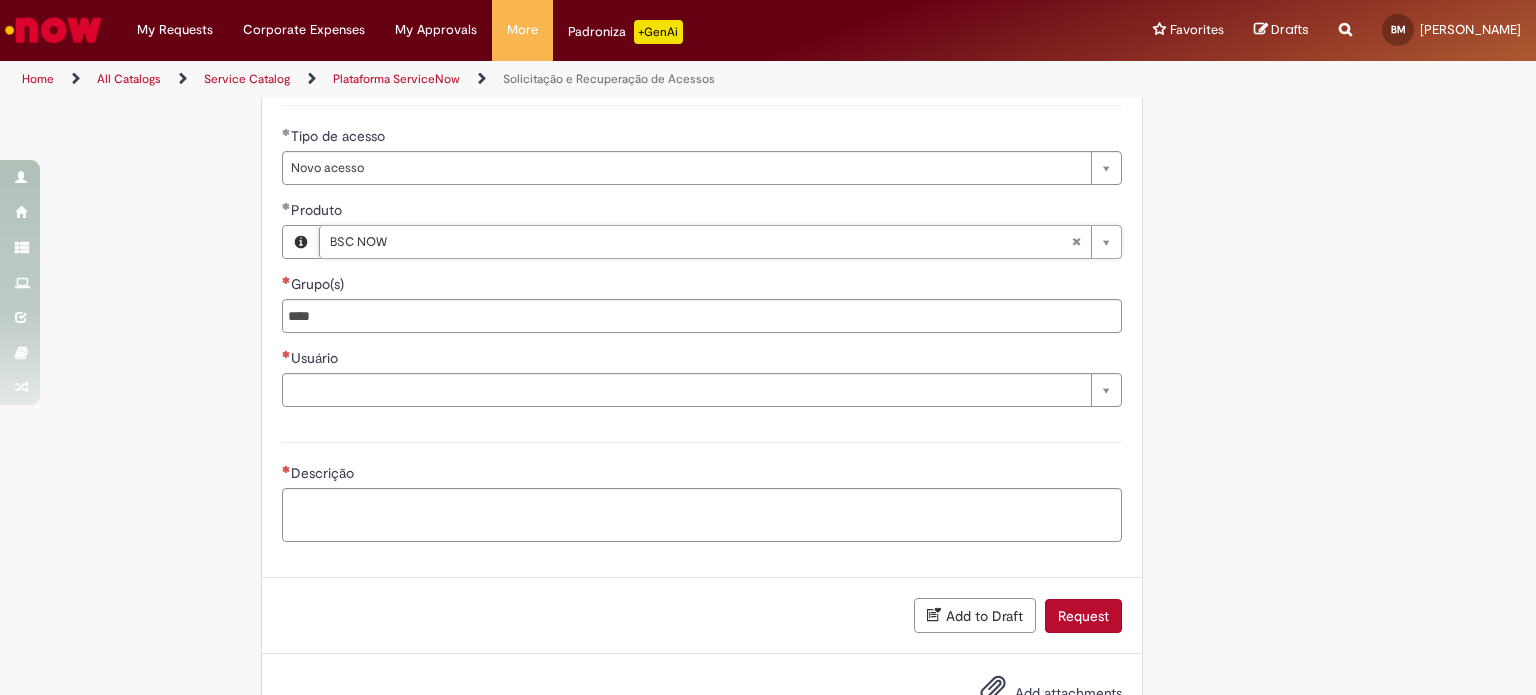 scroll, scrollTop: 1315, scrollLeft: 0, axis: vertical 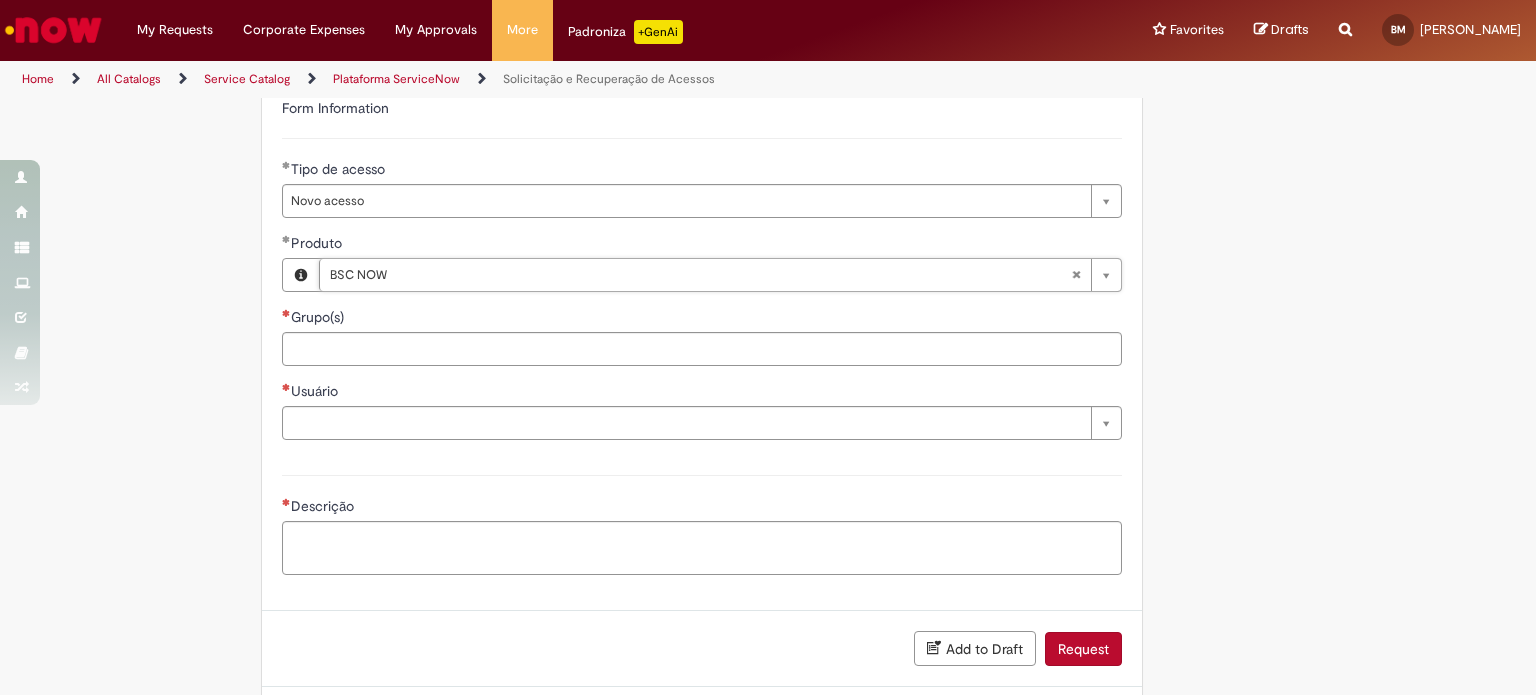 click on "Grupo(s)" at bounding box center [744, 349] 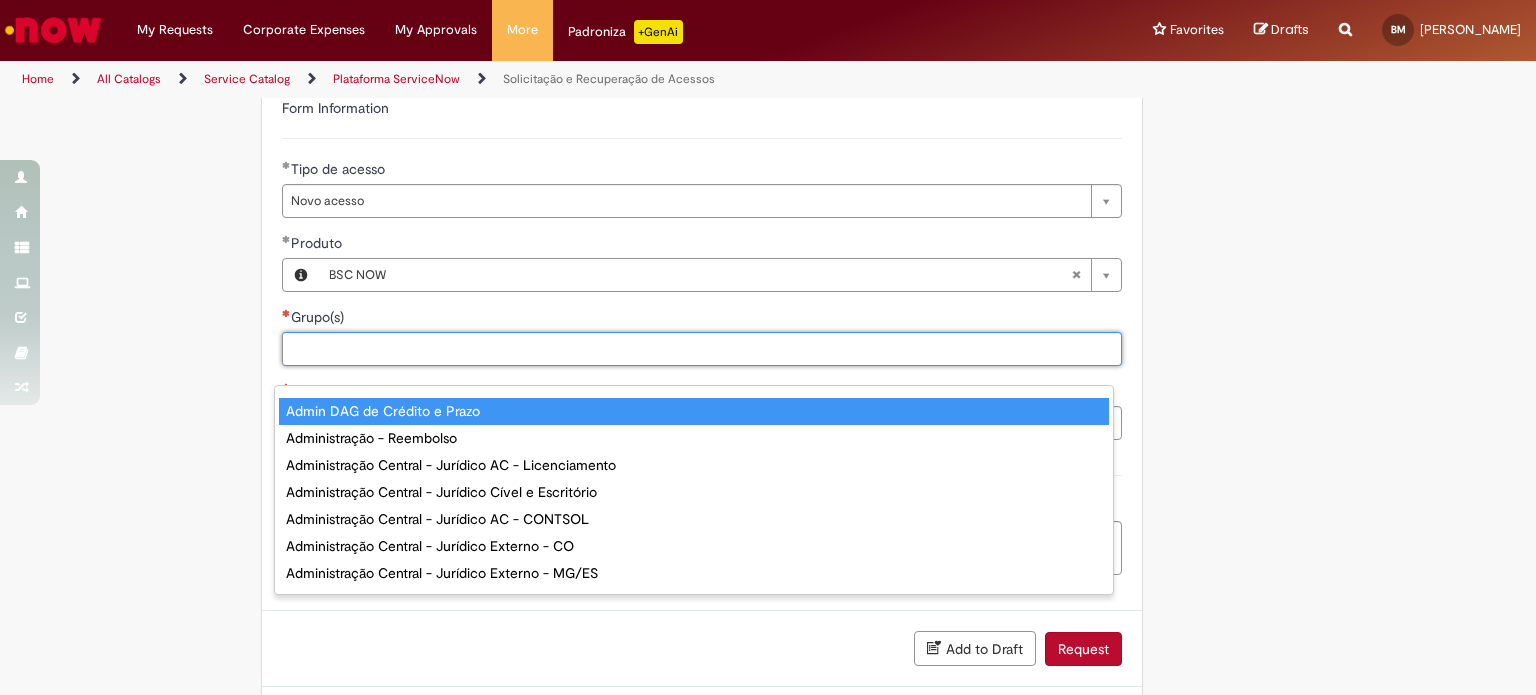paste on "**********" 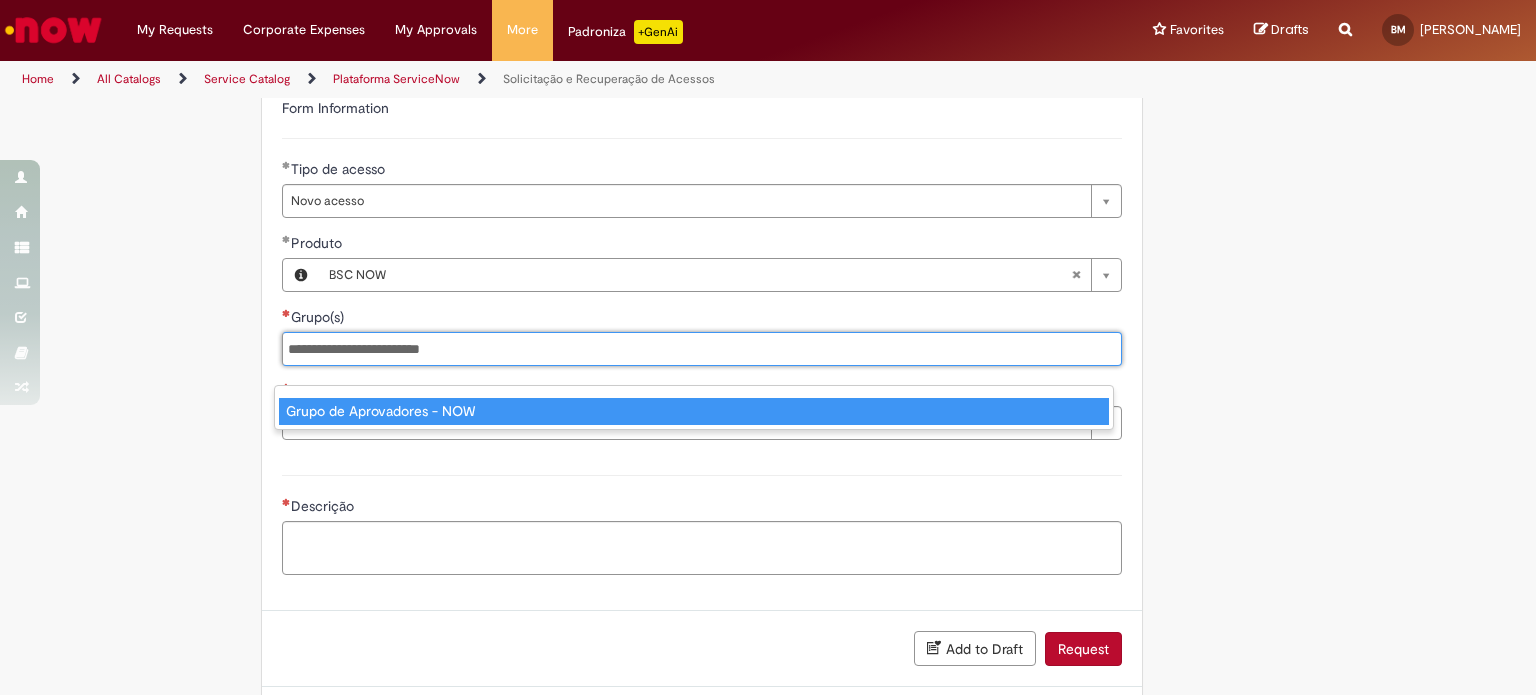 type on "**********" 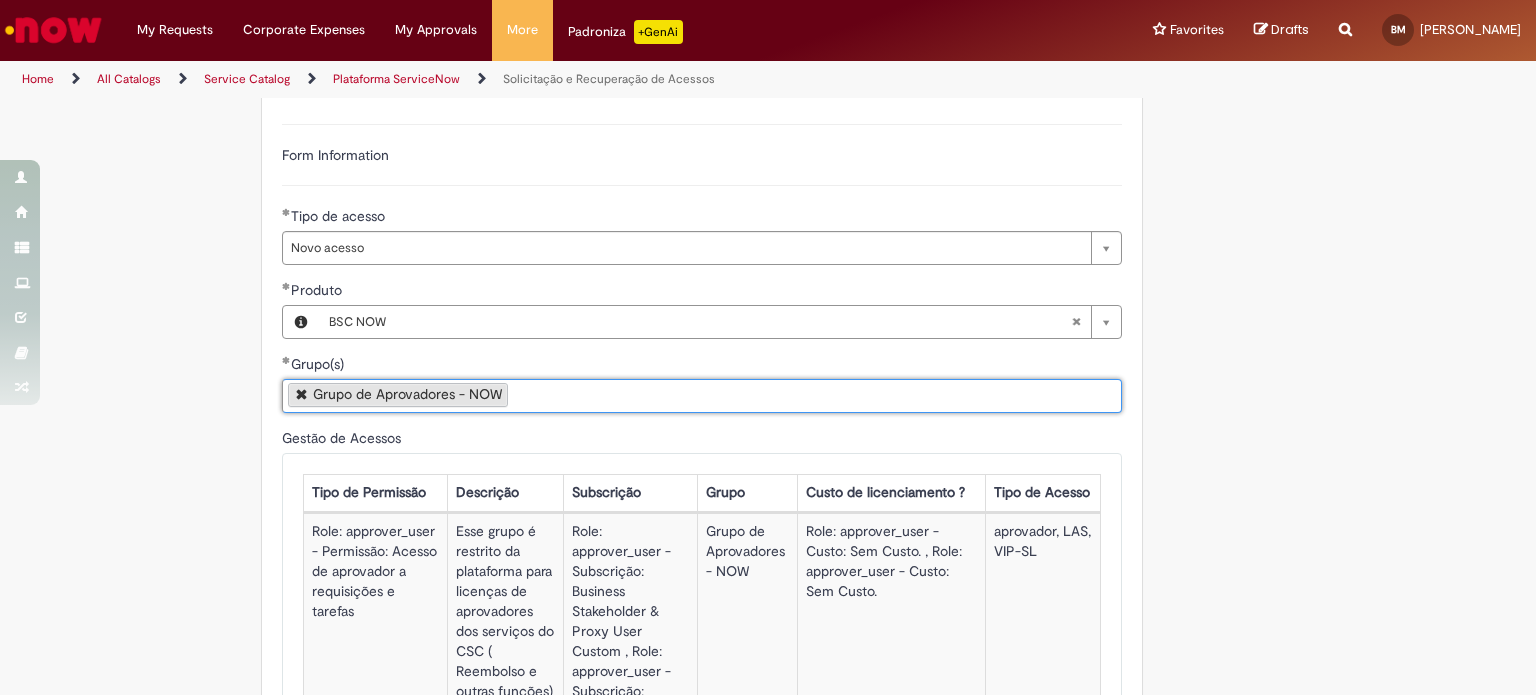 scroll, scrollTop: 1315, scrollLeft: 0, axis: vertical 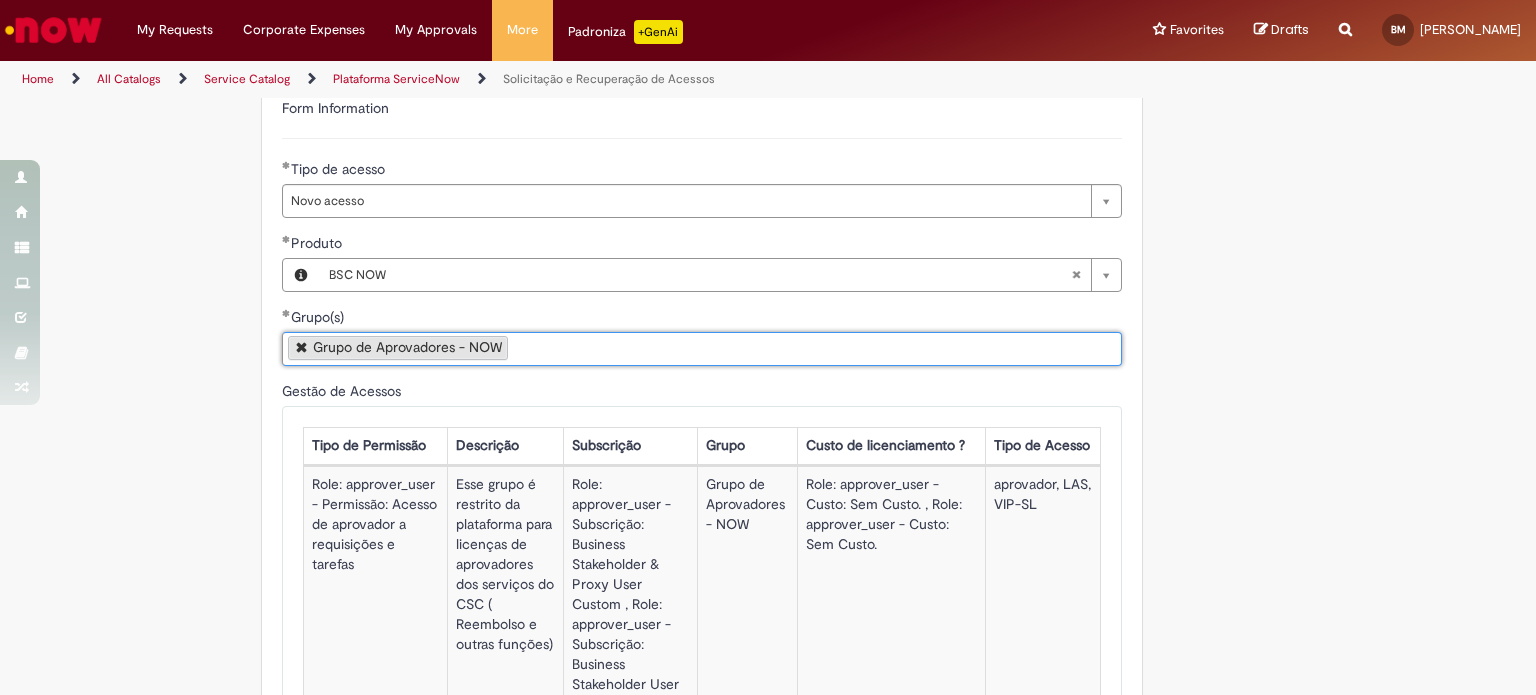click on "Add to favorites
Solicitação e Recuperação de Acessos
Oferta destinada a solicitar acessos ao ServiceNow: Atender chamados, aprovar solicitações, visualizar/gerar dados.
Nesta oferta você pode solicitar acesso como:
Solucionador/atendente de chamados; Aprovador de solicitações; Visualizar dados e criar relatórios e dashboards; Restaurar acessos em casos de perca por inatividade e inutilização do acesso que possuir.
Atenção a opção de restaurar acessos:
Todos  os acessos  solicitados  possuem custos , portanto deve ser solicitado conforme a necessidade e devido a esses custos temos uma rotina de  saneamento de acessos   em casos de inatividade e inutilização das licenças , se por algum motivo ocorrer a perca do seu acesso você será notificado  sendo possível restaurar  os acessos durante um período informado a você, caso o  solicitação  de um  ." at bounding box center [768, -18] 